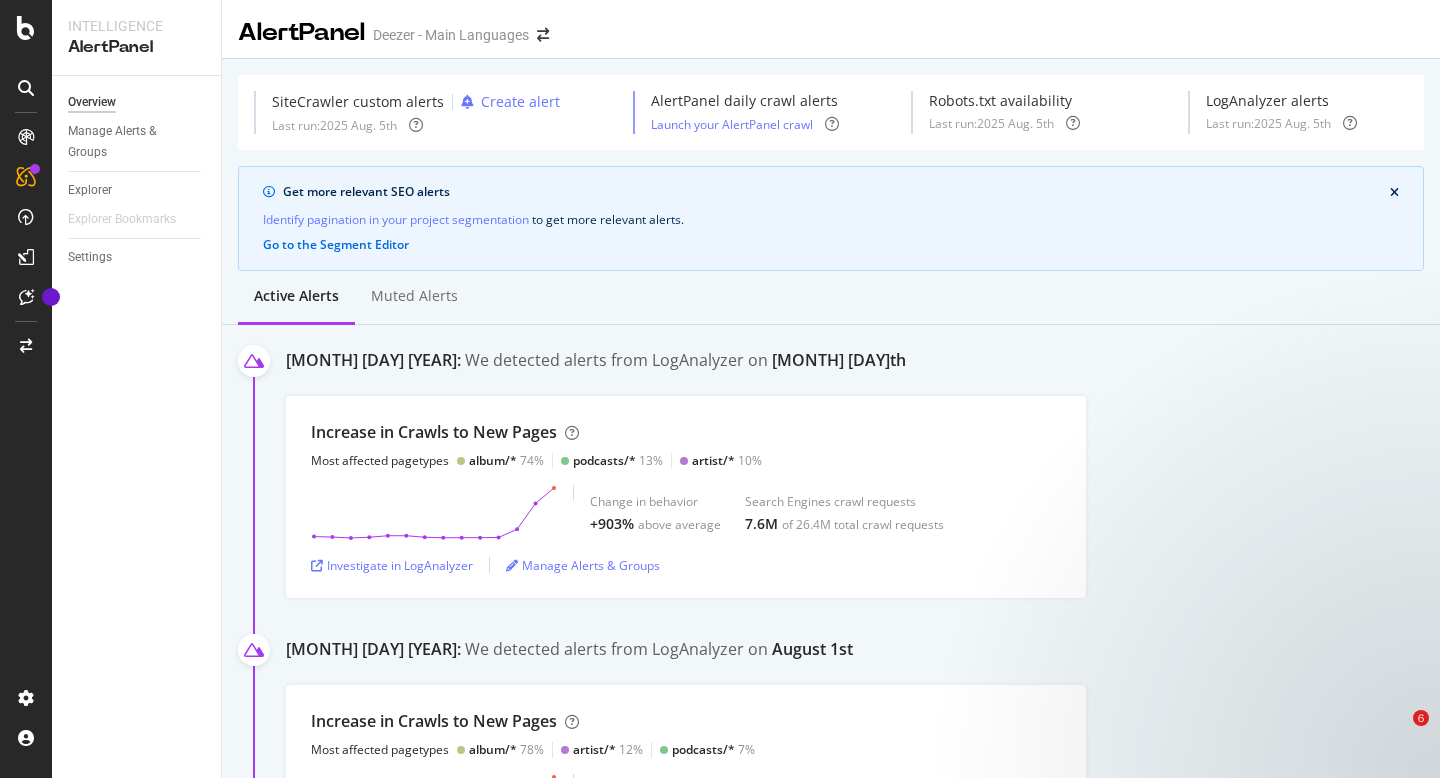 scroll, scrollTop: 0, scrollLeft: 0, axis: both 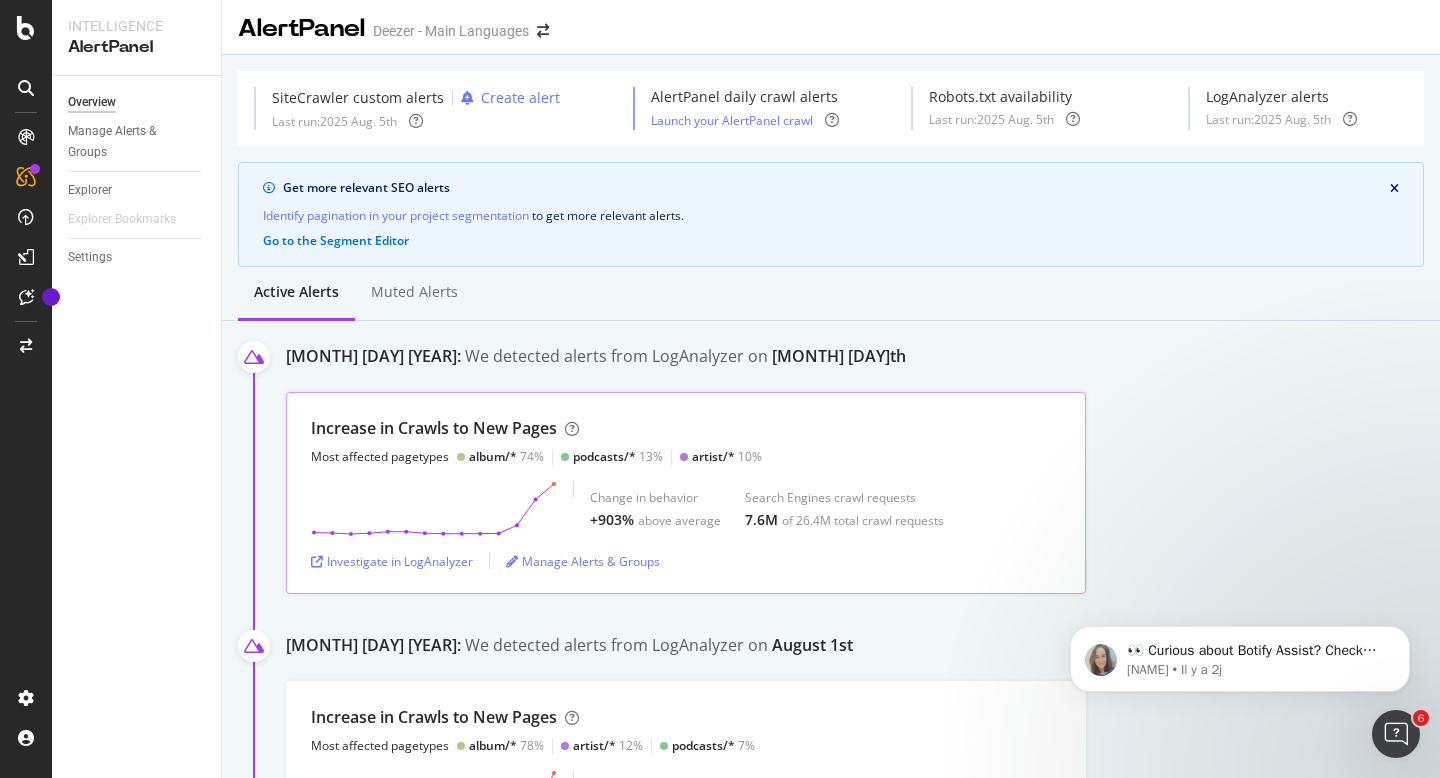 click on "Increase in Crawls to New Pages" at bounding box center (434, 428) 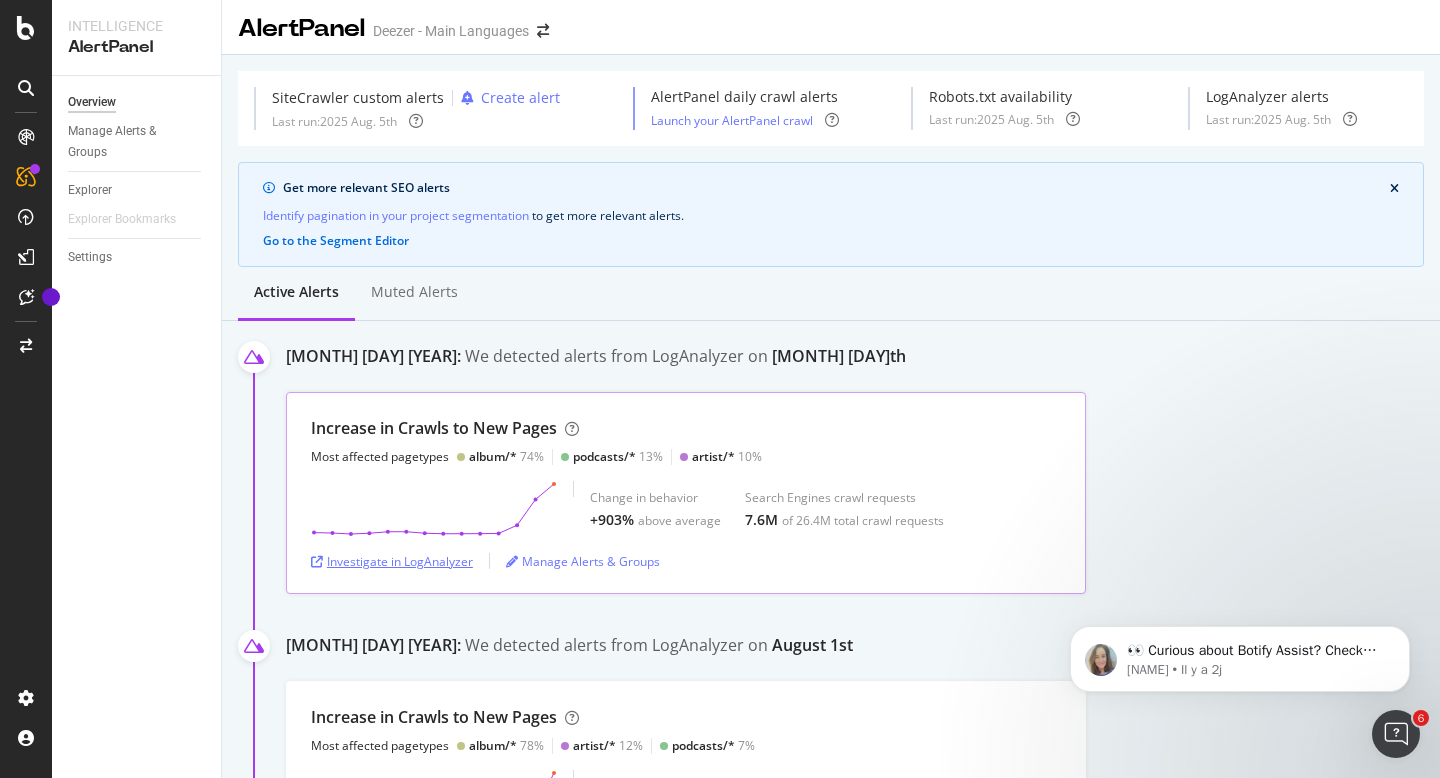 click on "Investigate in LogAnalyzer" at bounding box center (392, 561) 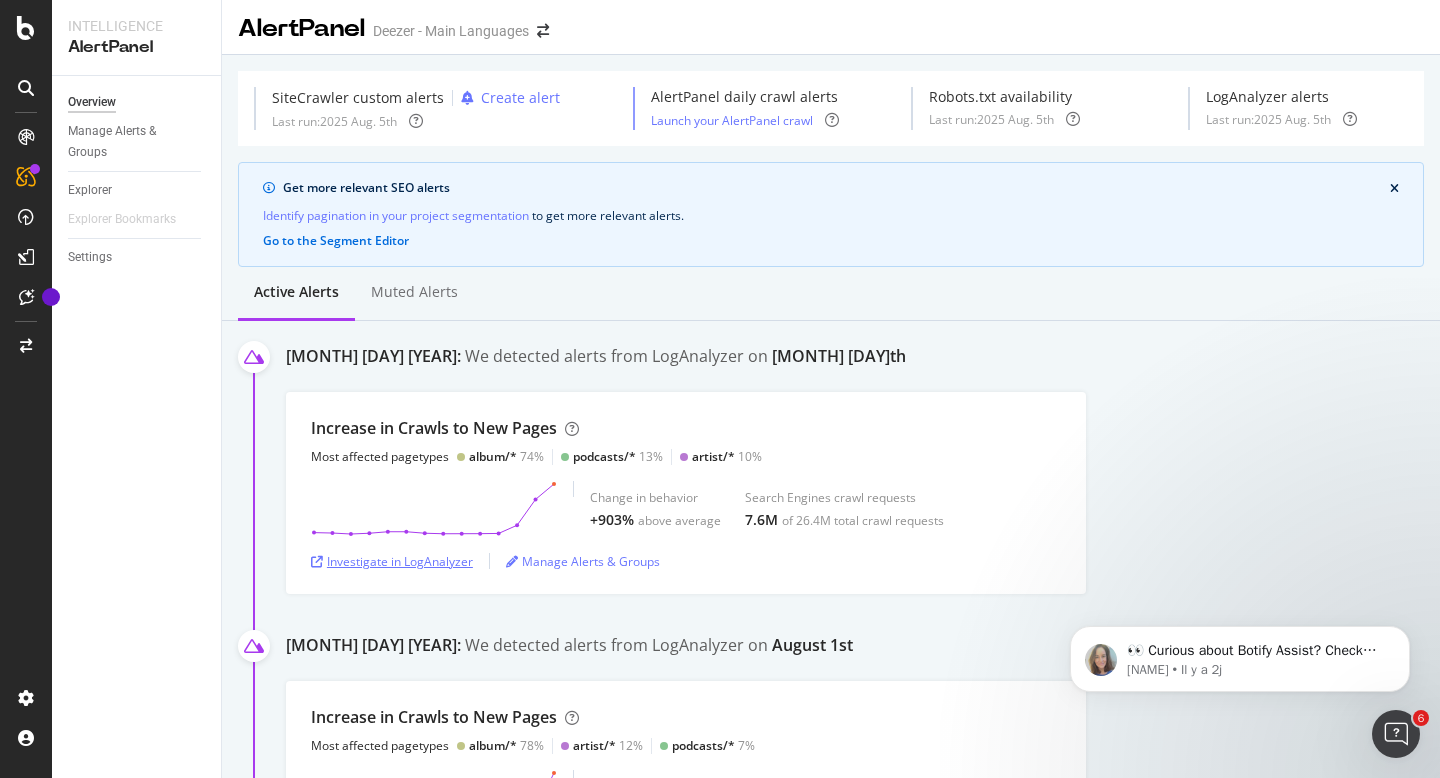 scroll, scrollTop: 0, scrollLeft: 0, axis: both 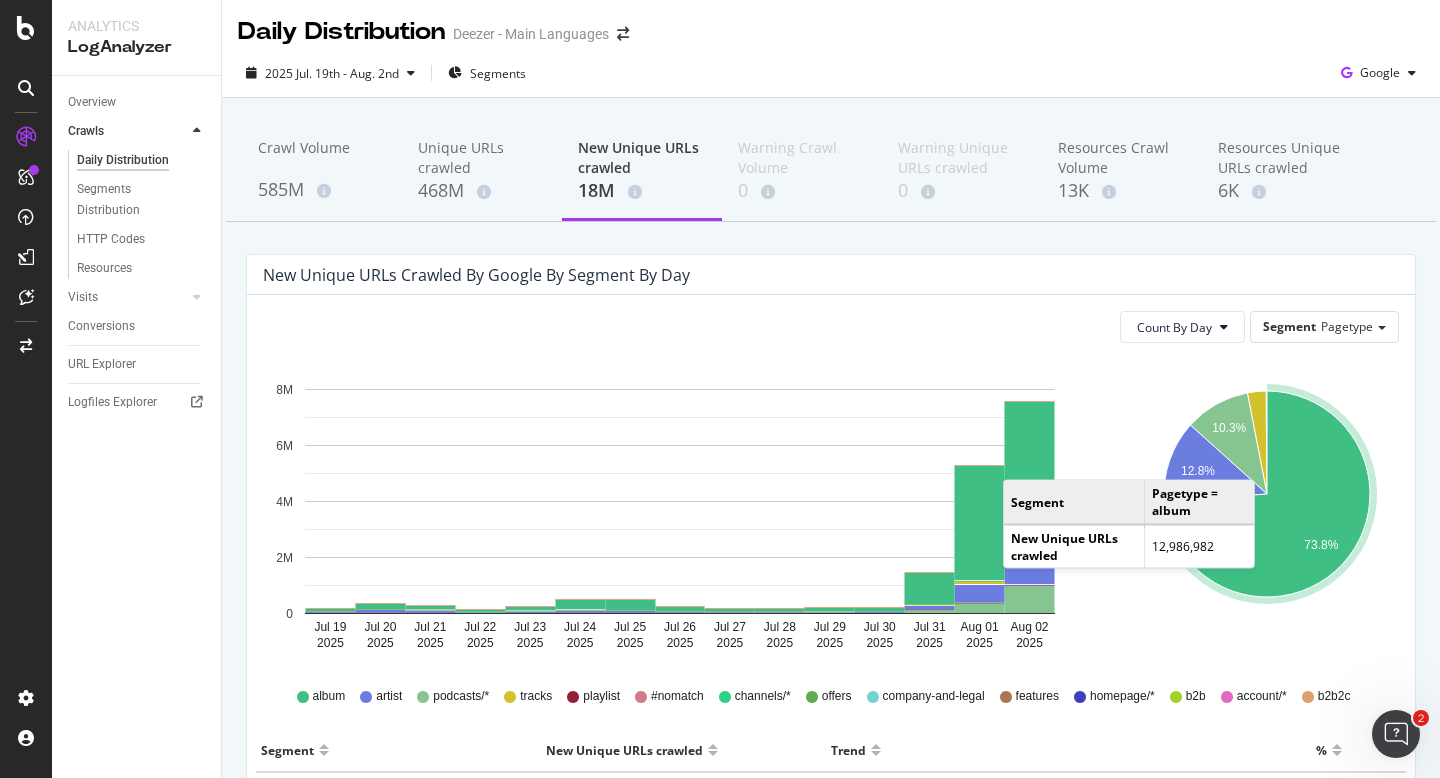 click on "New Unique URLs crawled by google by Segment by Day" at bounding box center [831, 275] 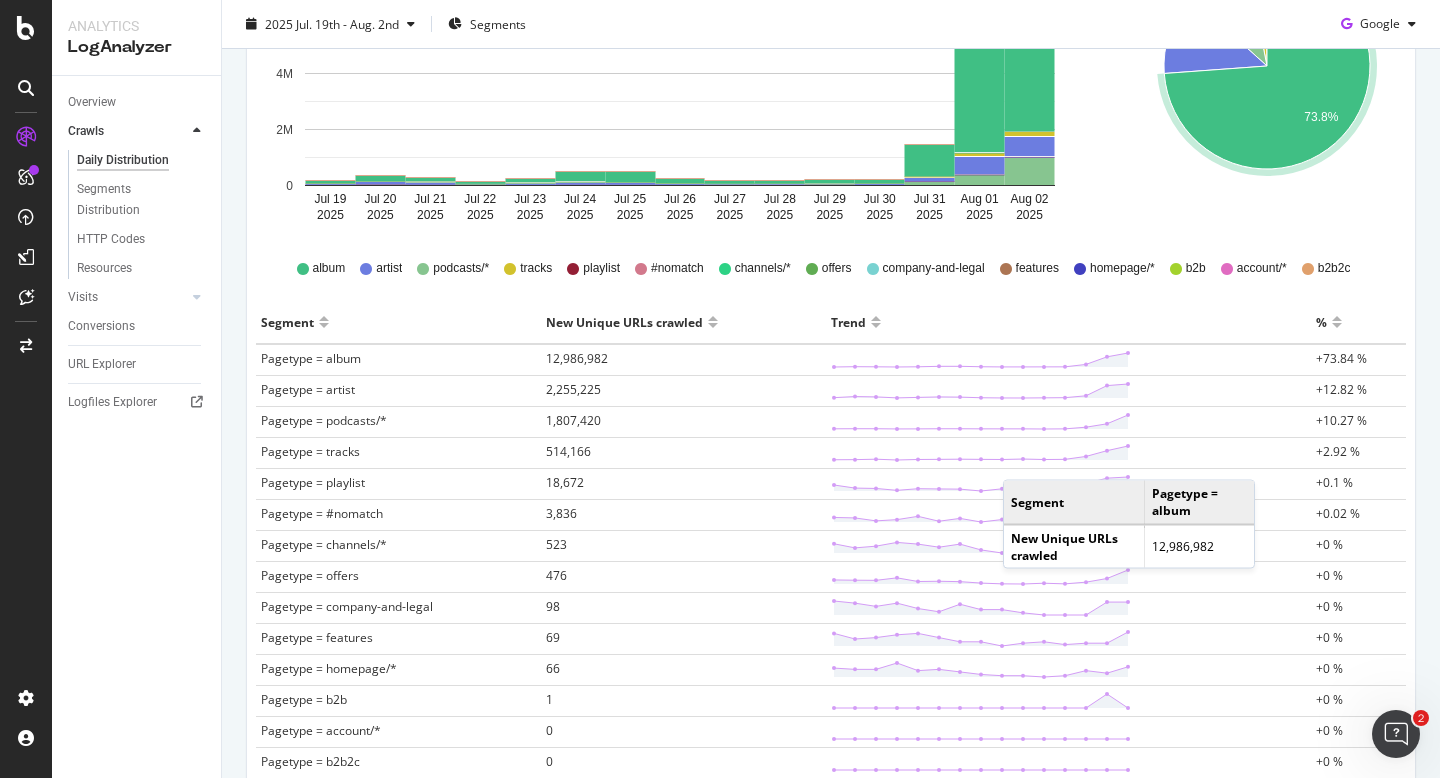 scroll, scrollTop: 0, scrollLeft: 0, axis: both 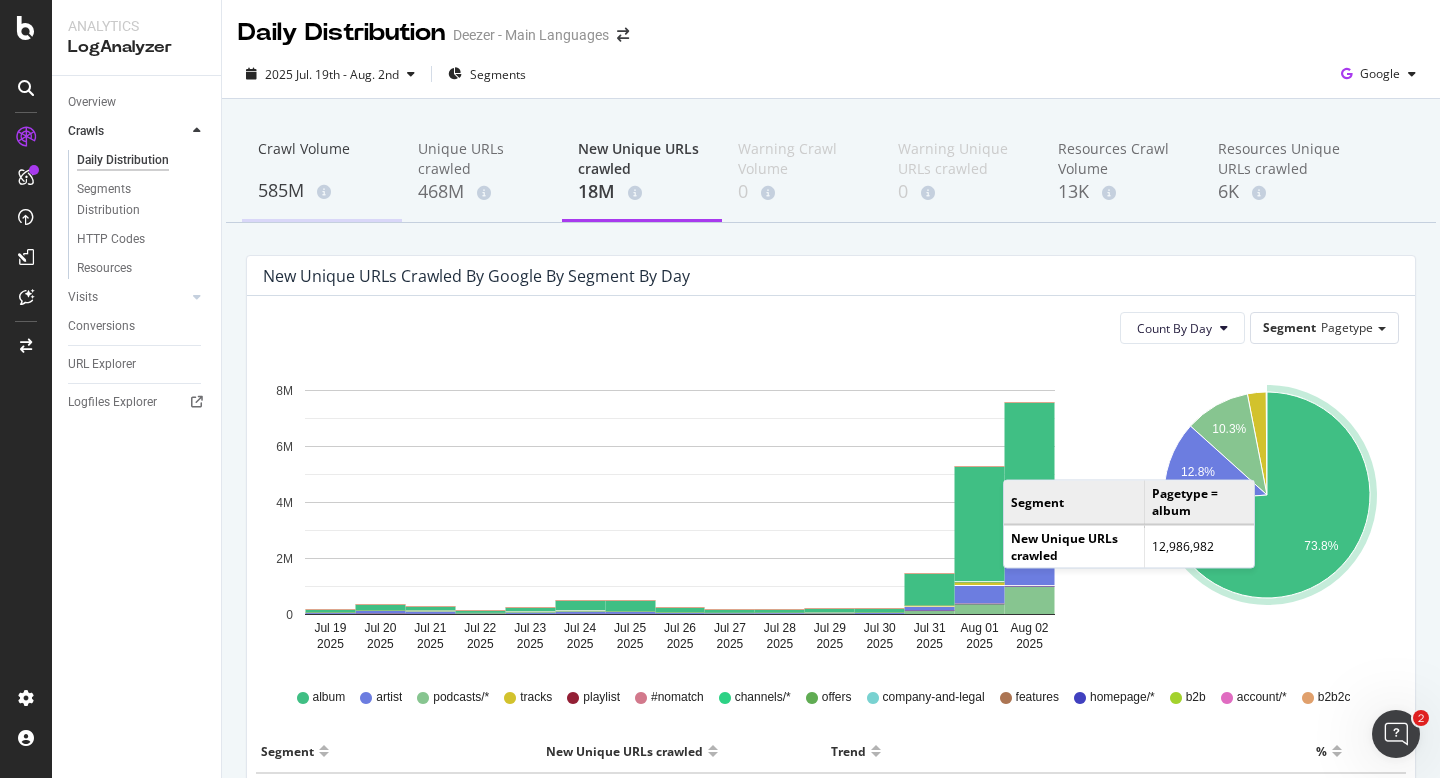 click on "Crawl Volume" at bounding box center (322, 158) 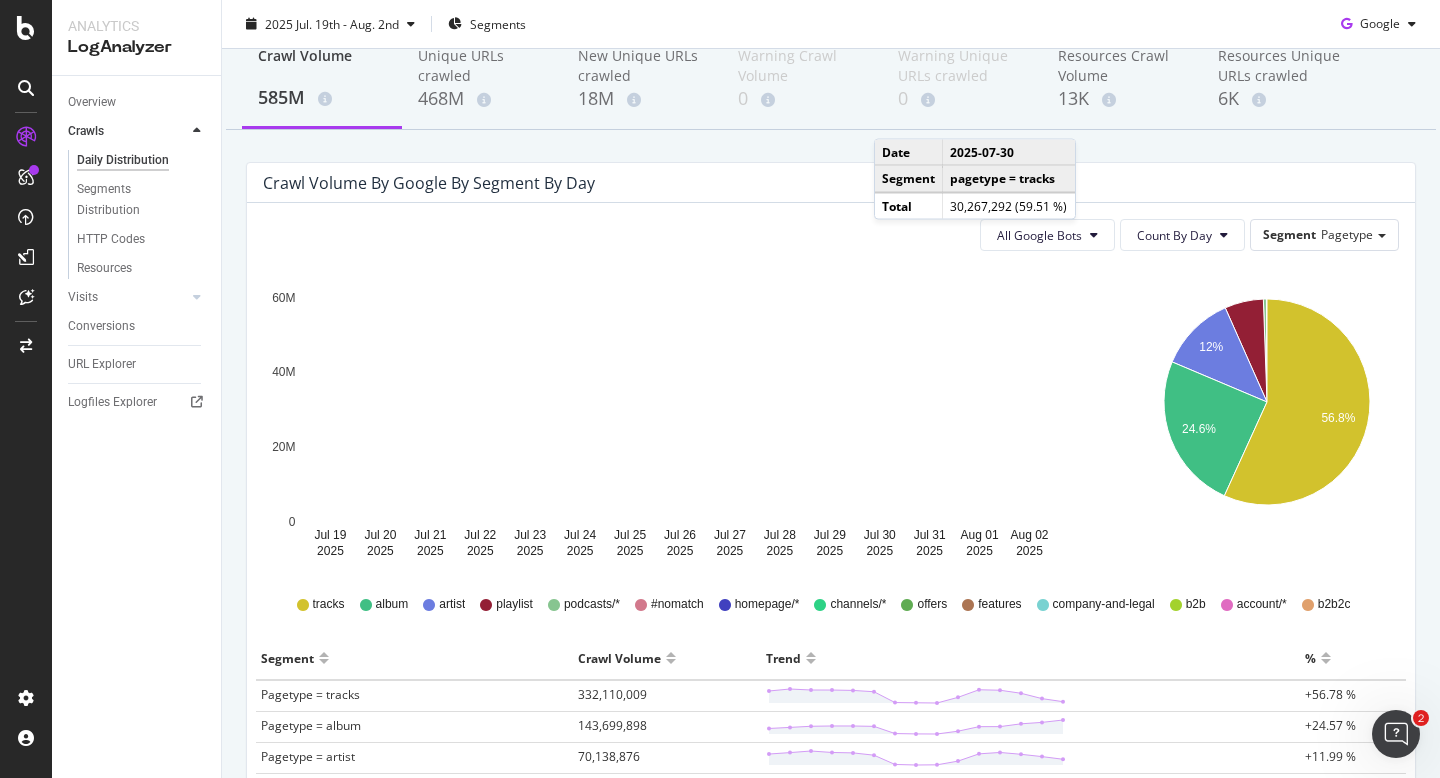 scroll, scrollTop: 0, scrollLeft: 0, axis: both 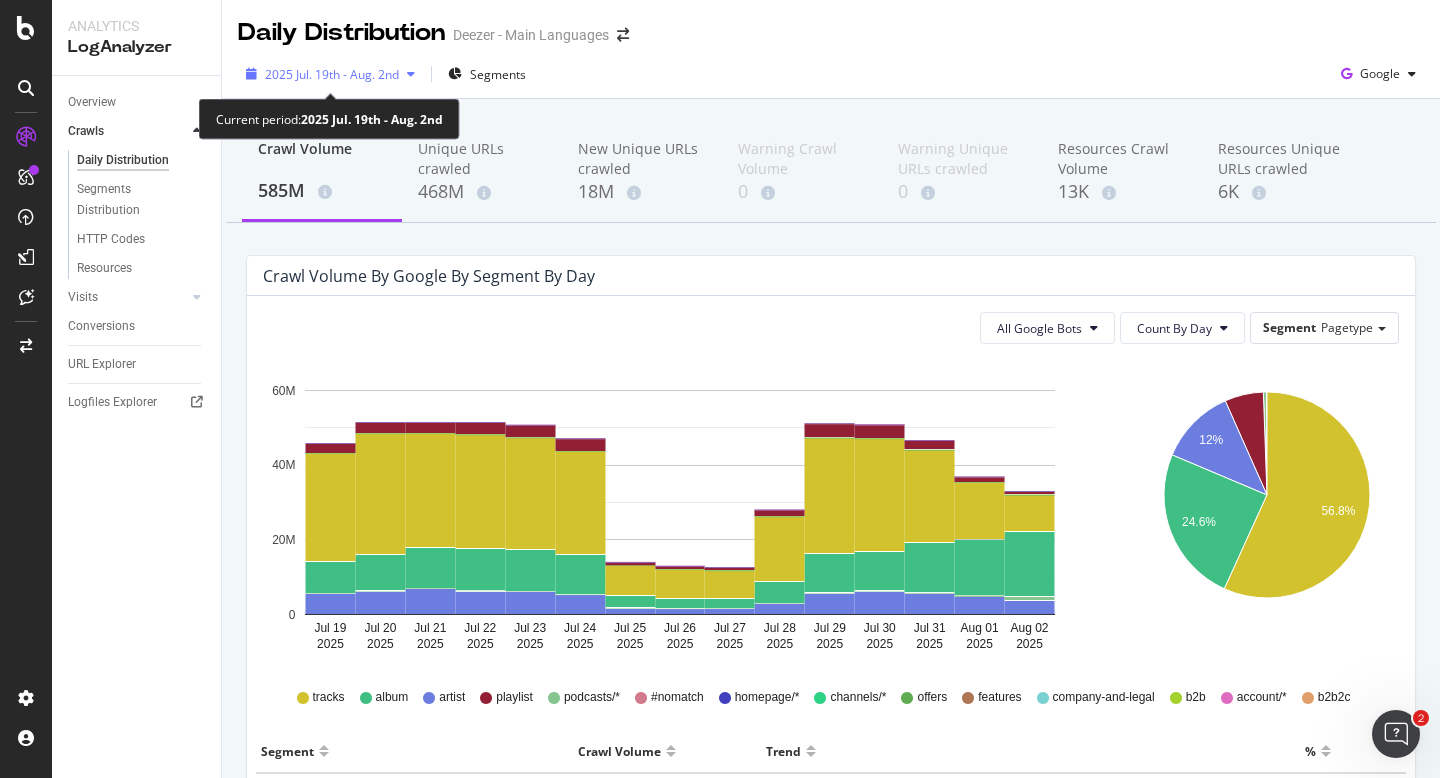 click on "2025 Jul. 19th - Aug. 2nd" at bounding box center [332, 74] 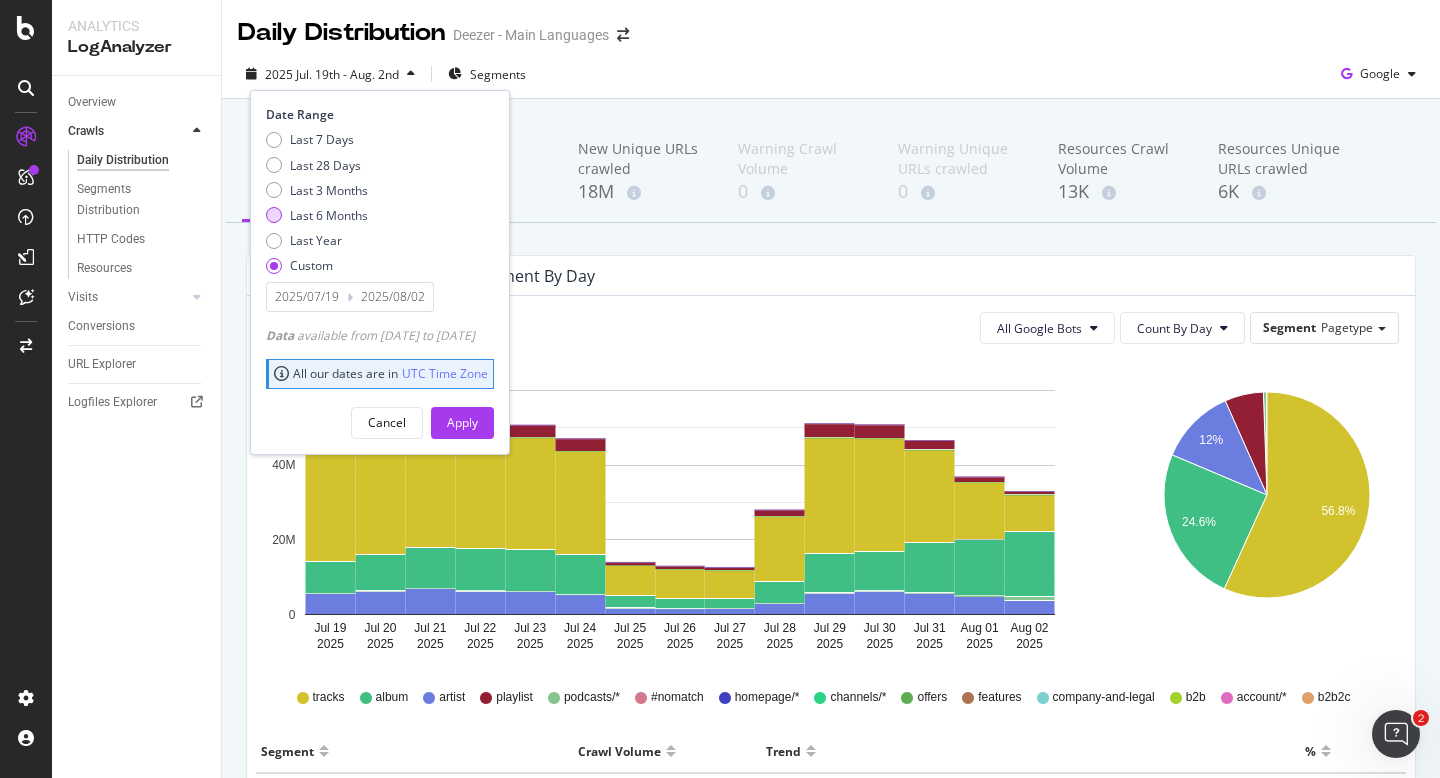 click on "Last 6 Months" at bounding box center (329, 215) 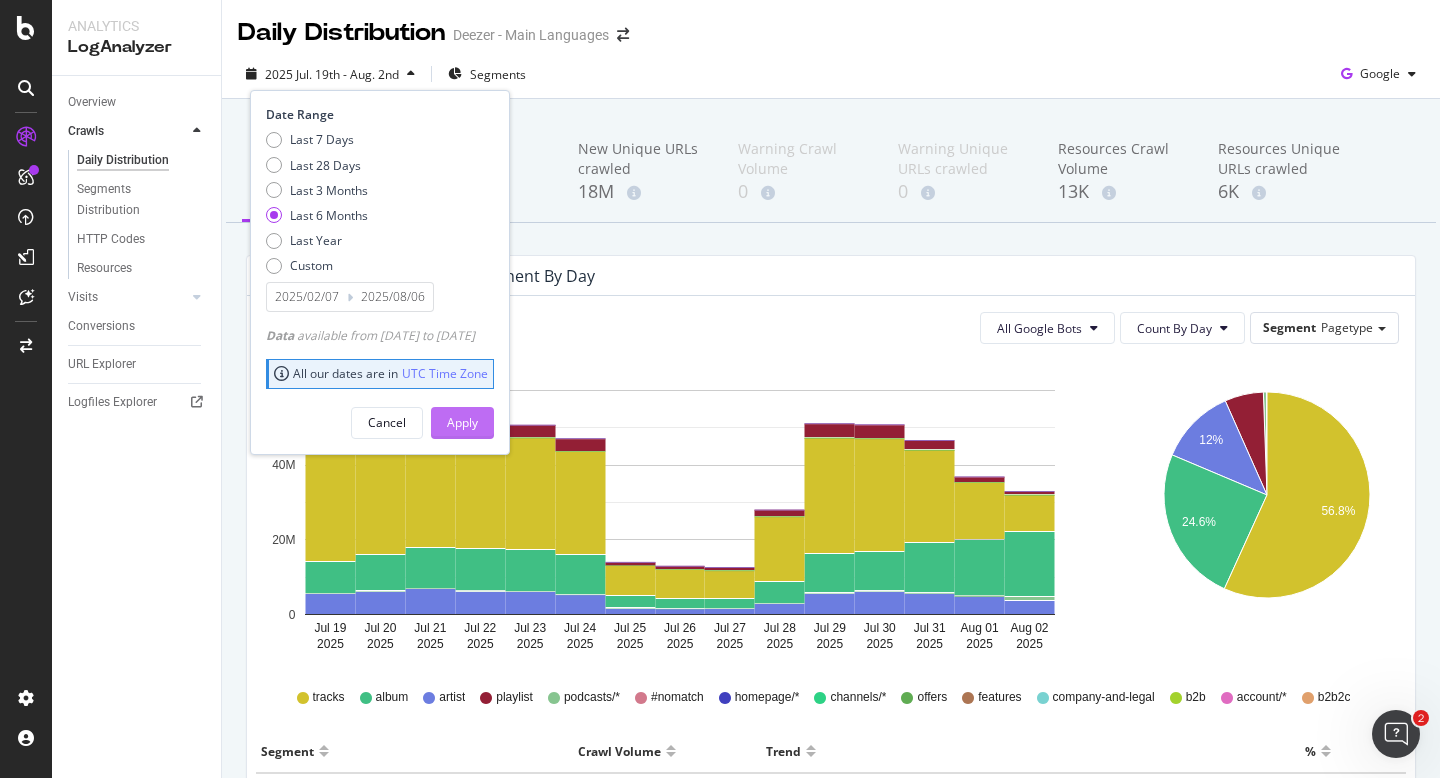 click on "Apply" at bounding box center (462, 423) 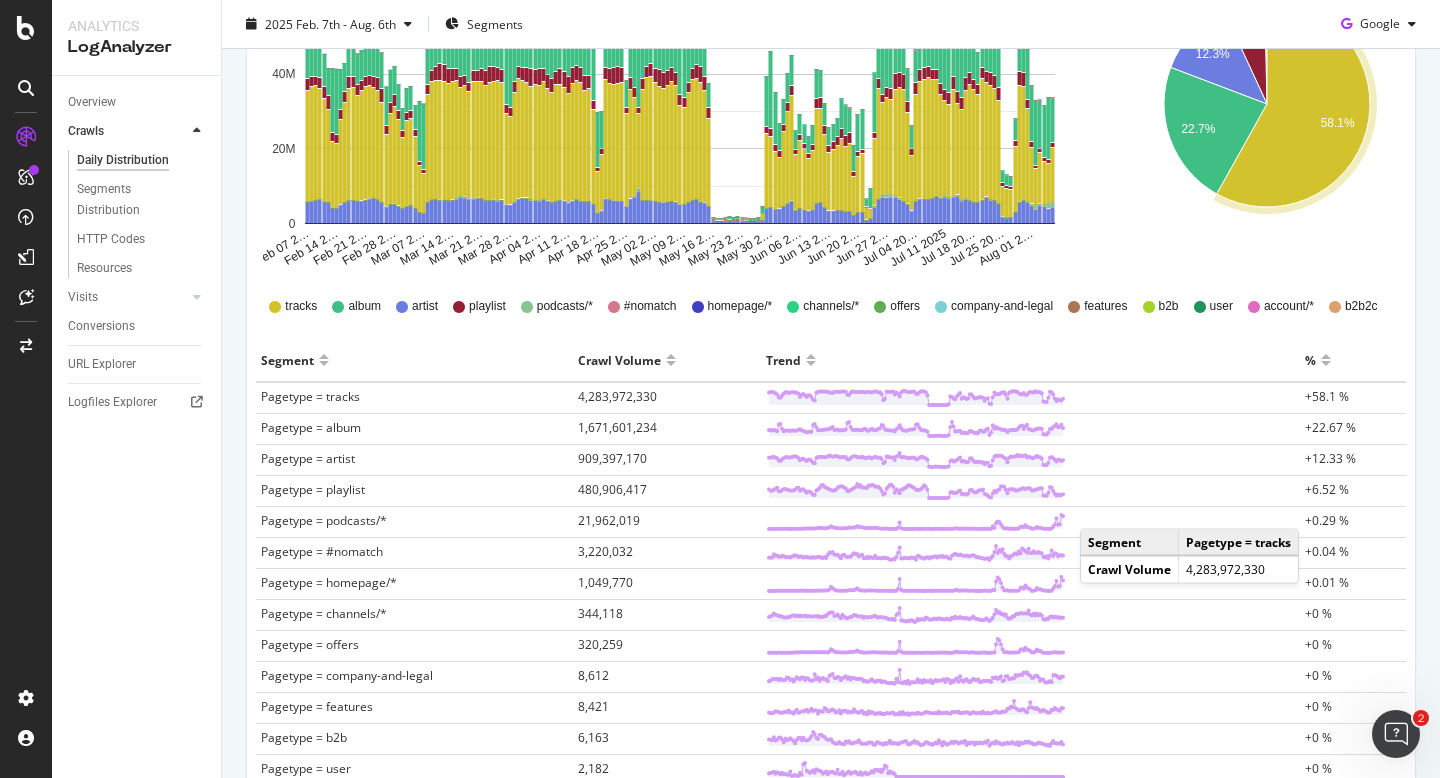 scroll, scrollTop: 402, scrollLeft: 0, axis: vertical 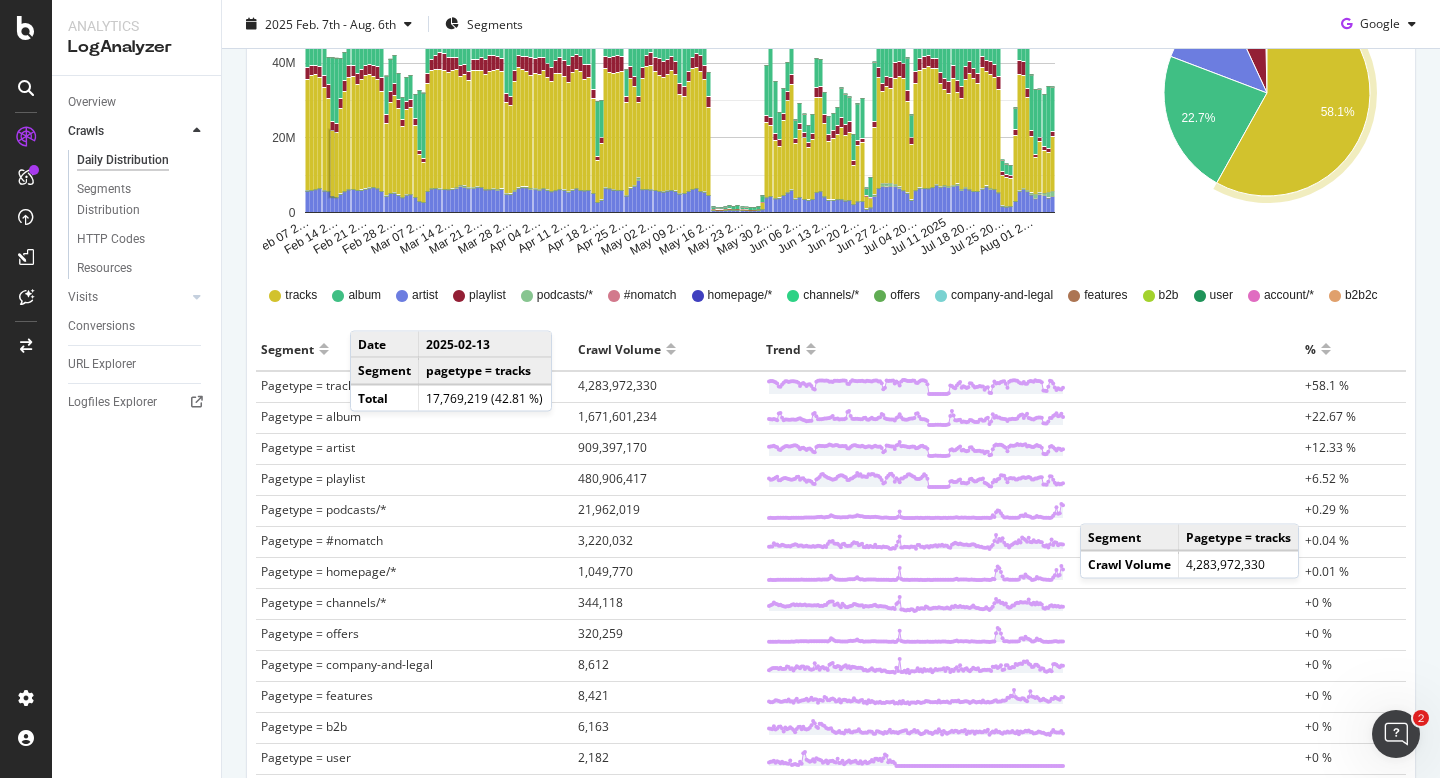 click on "Pagetype = album" at bounding box center [311, 416] 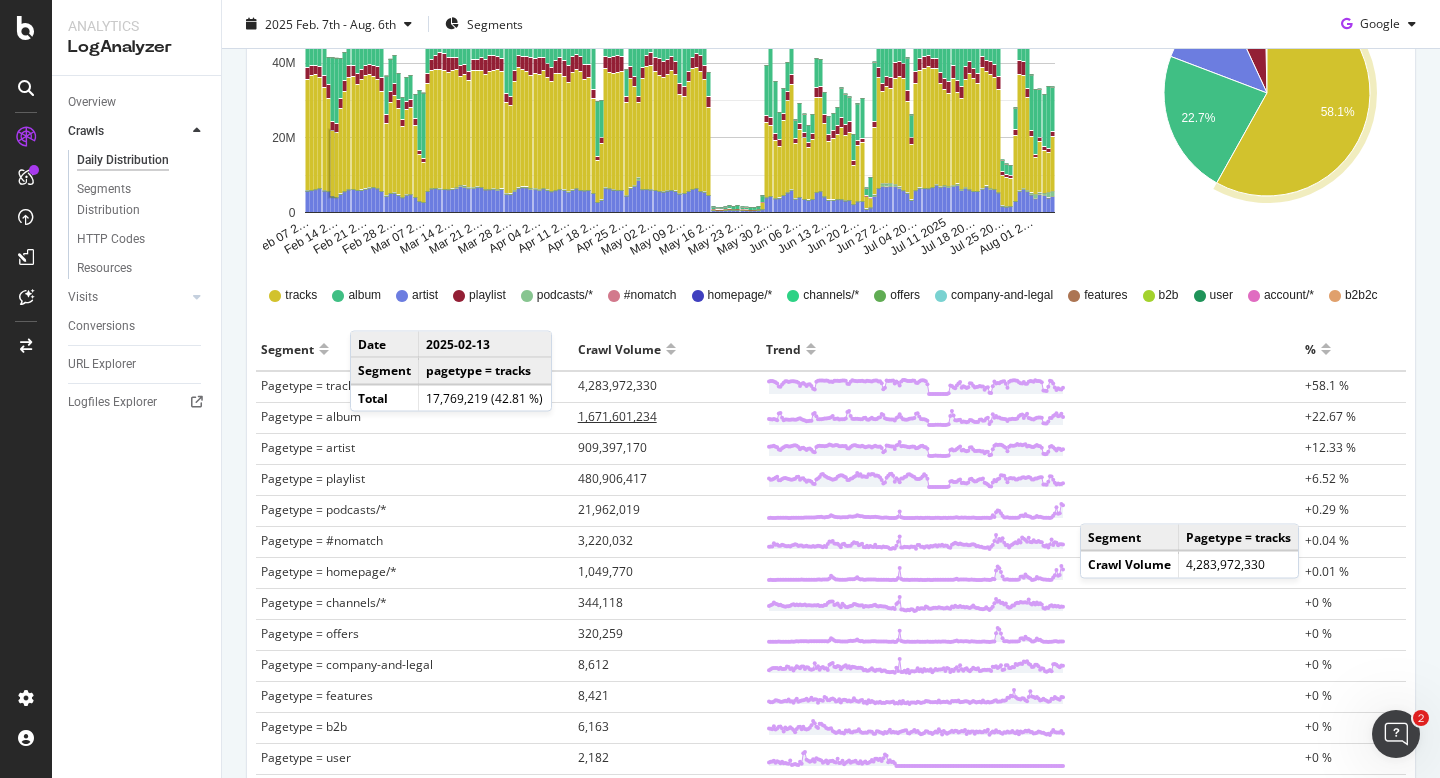click on "1,671,601,234" at bounding box center (667, 418) 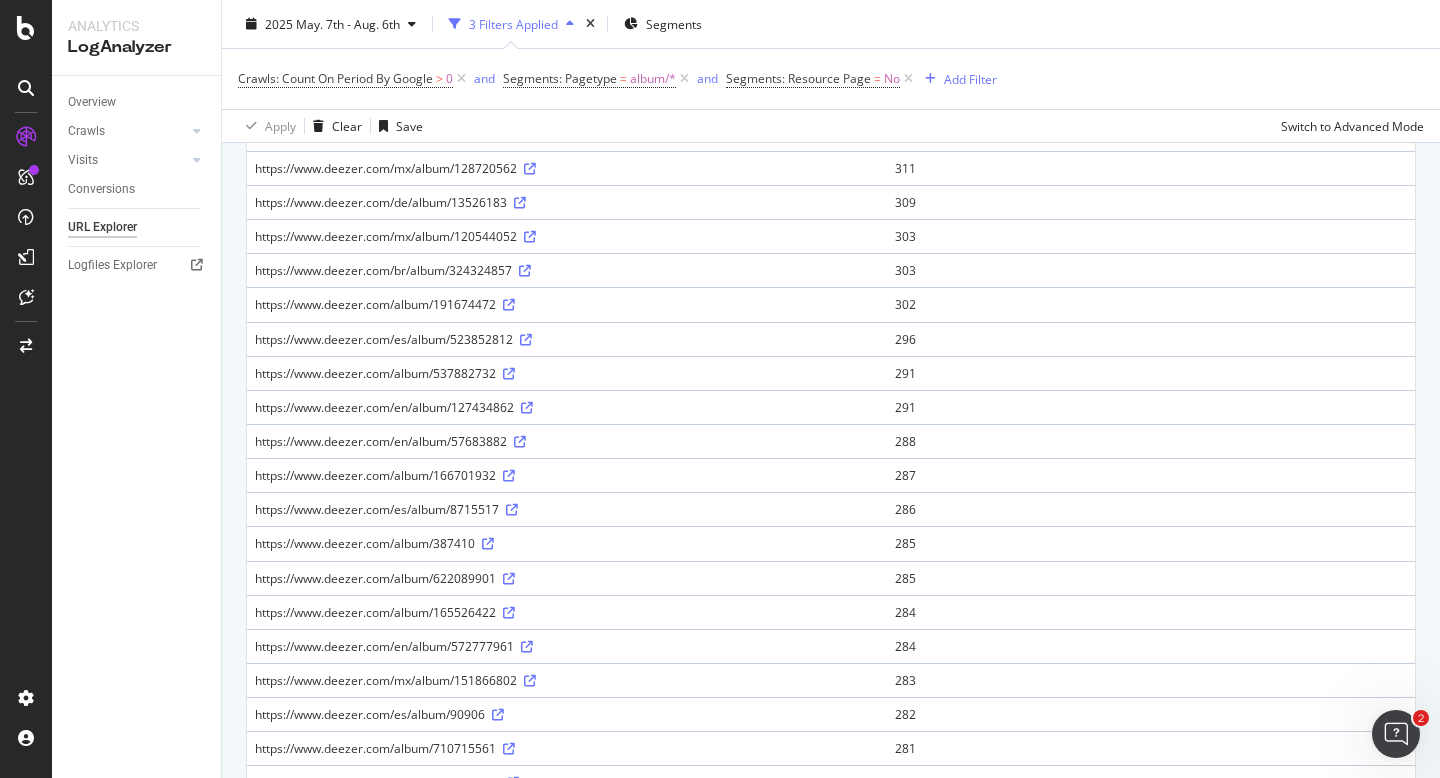 scroll, scrollTop: 0, scrollLeft: 0, axis: both 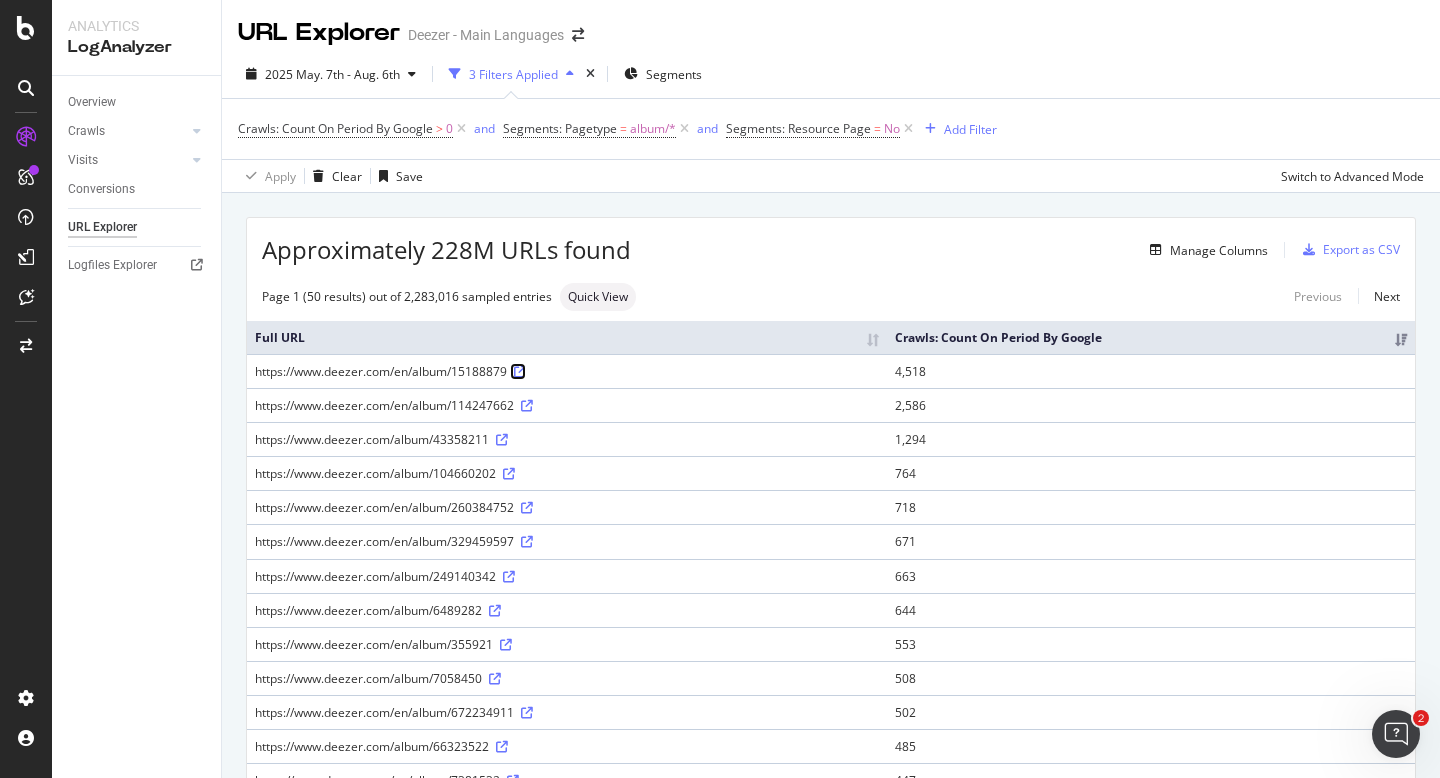click at bounding box center (520, 372) 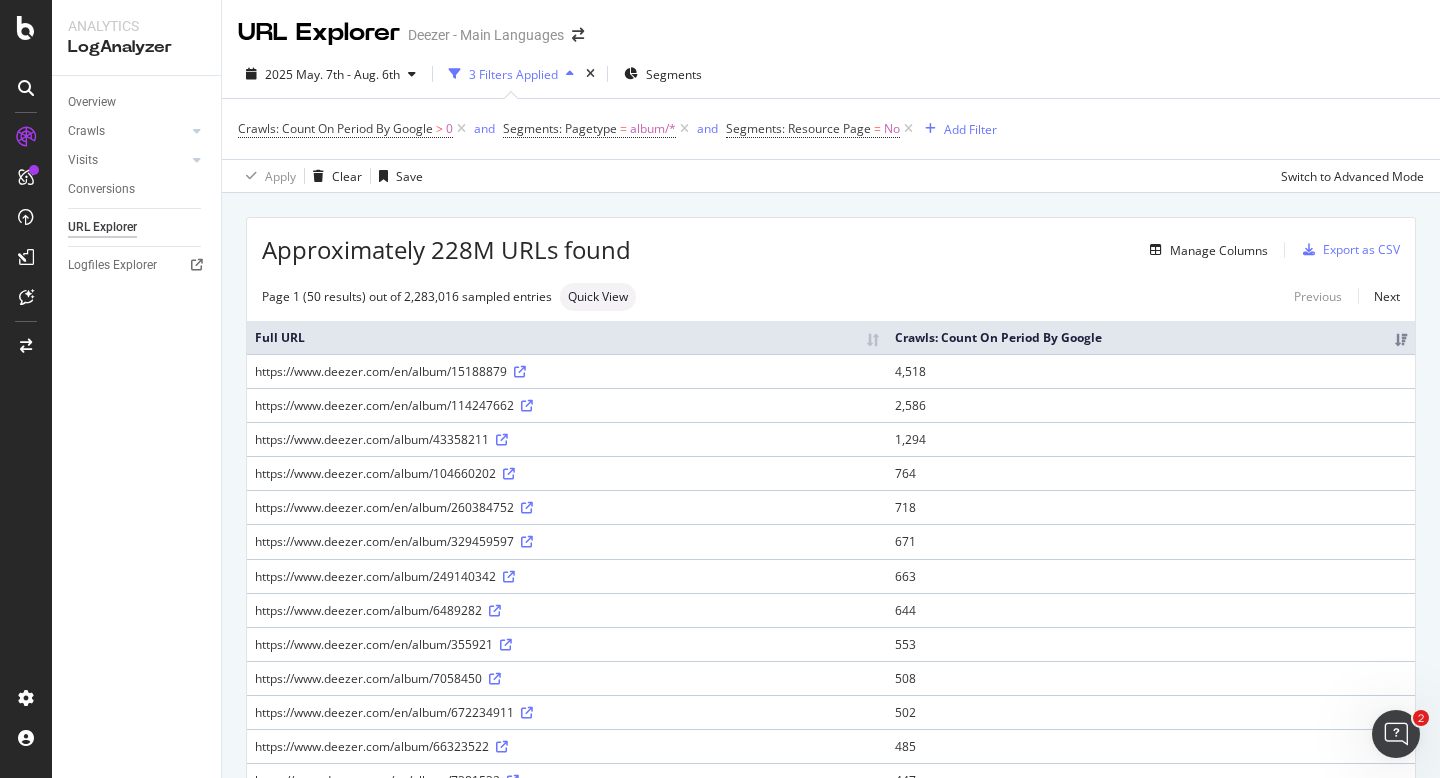 click on "https://www.deezer.com/en/album/114247662" at bounding box center (567, 405) 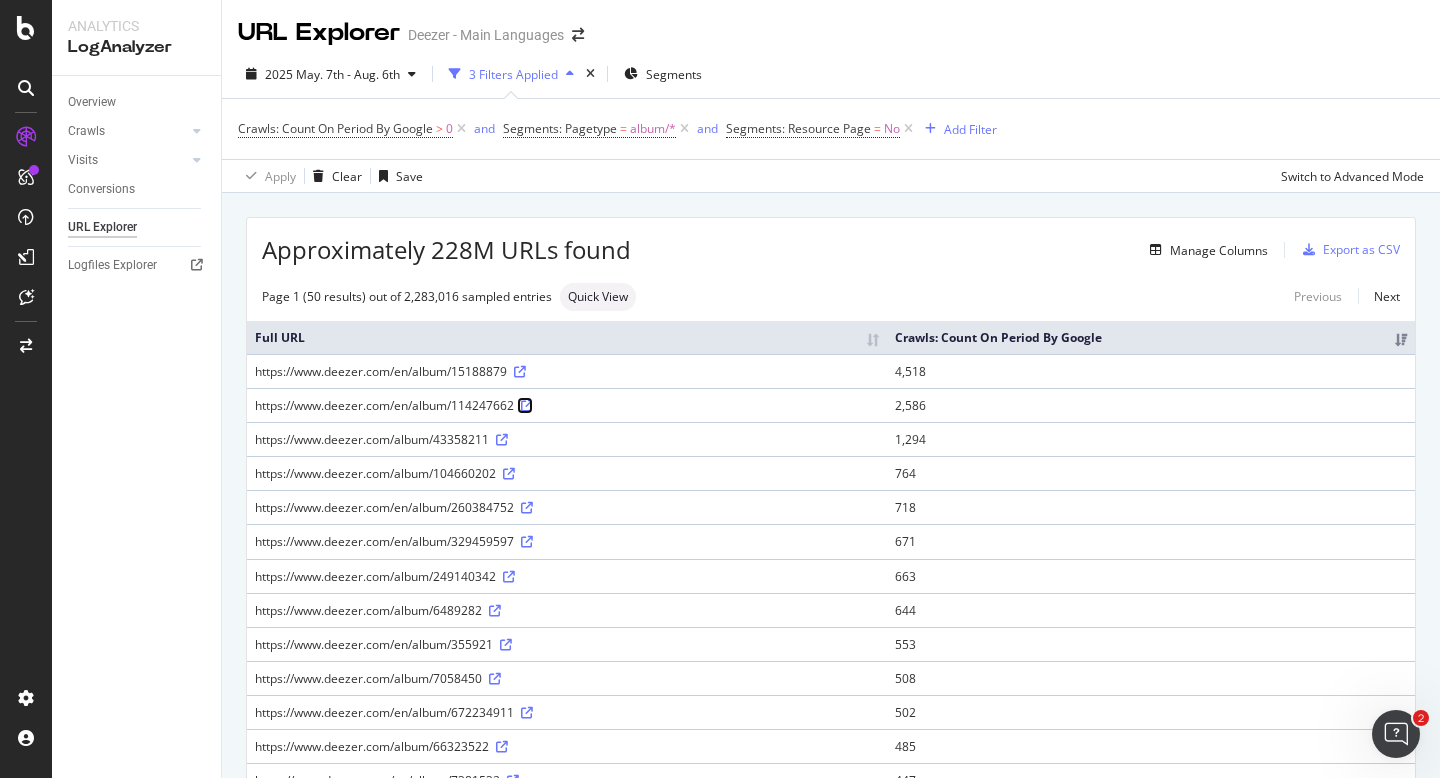 click at bounding box center (527, 406) 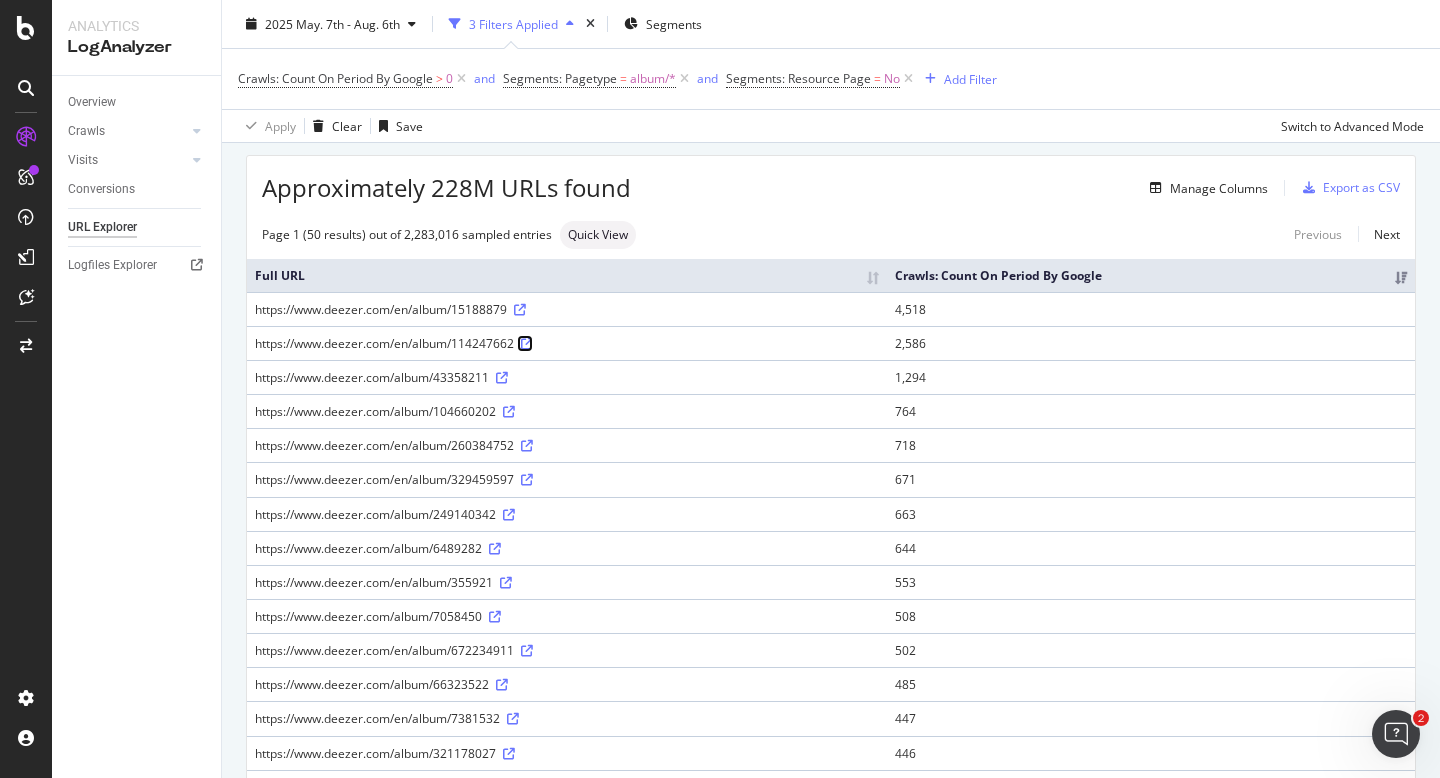 scroll, scrollTop: 67, scrollLeft: 0, axis: vertical 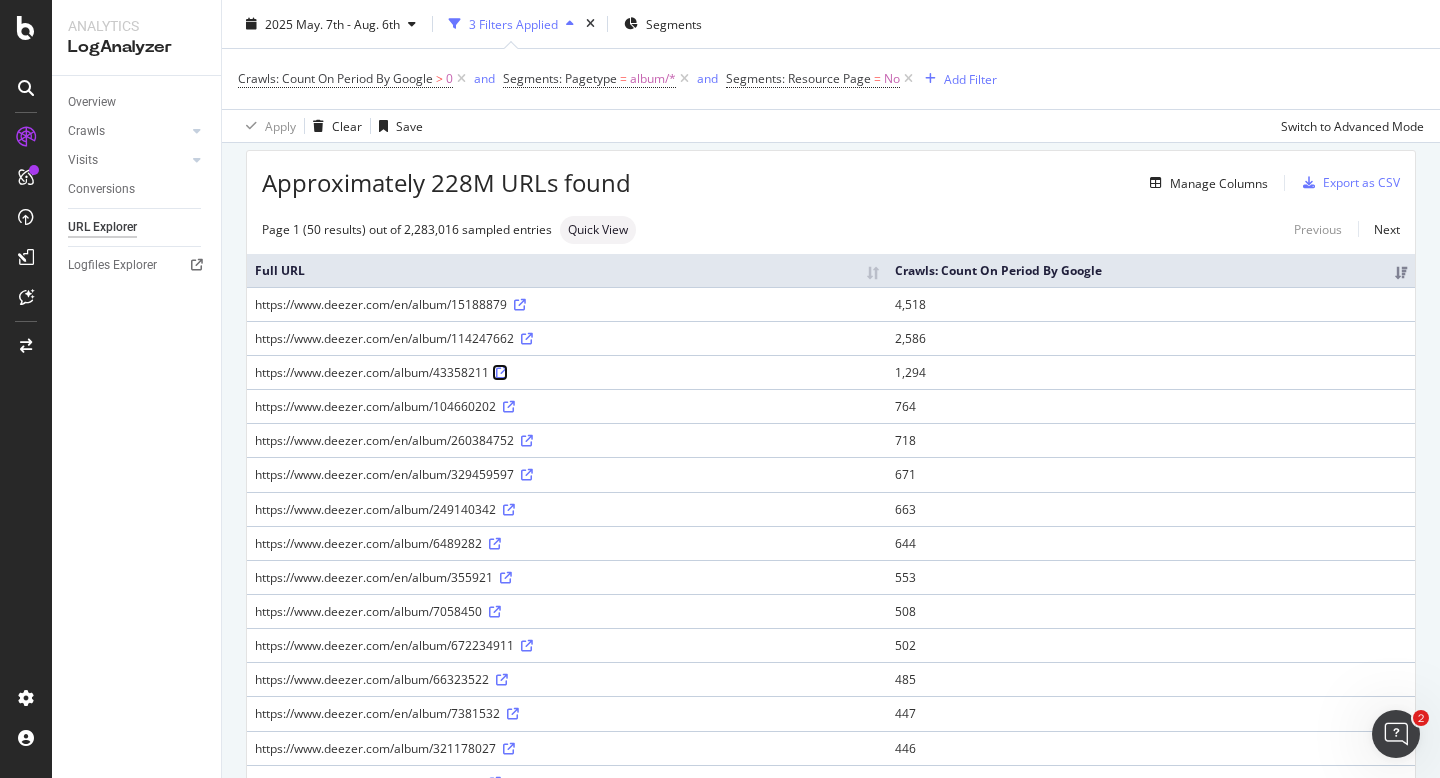 click at bounding box center [502, 373] 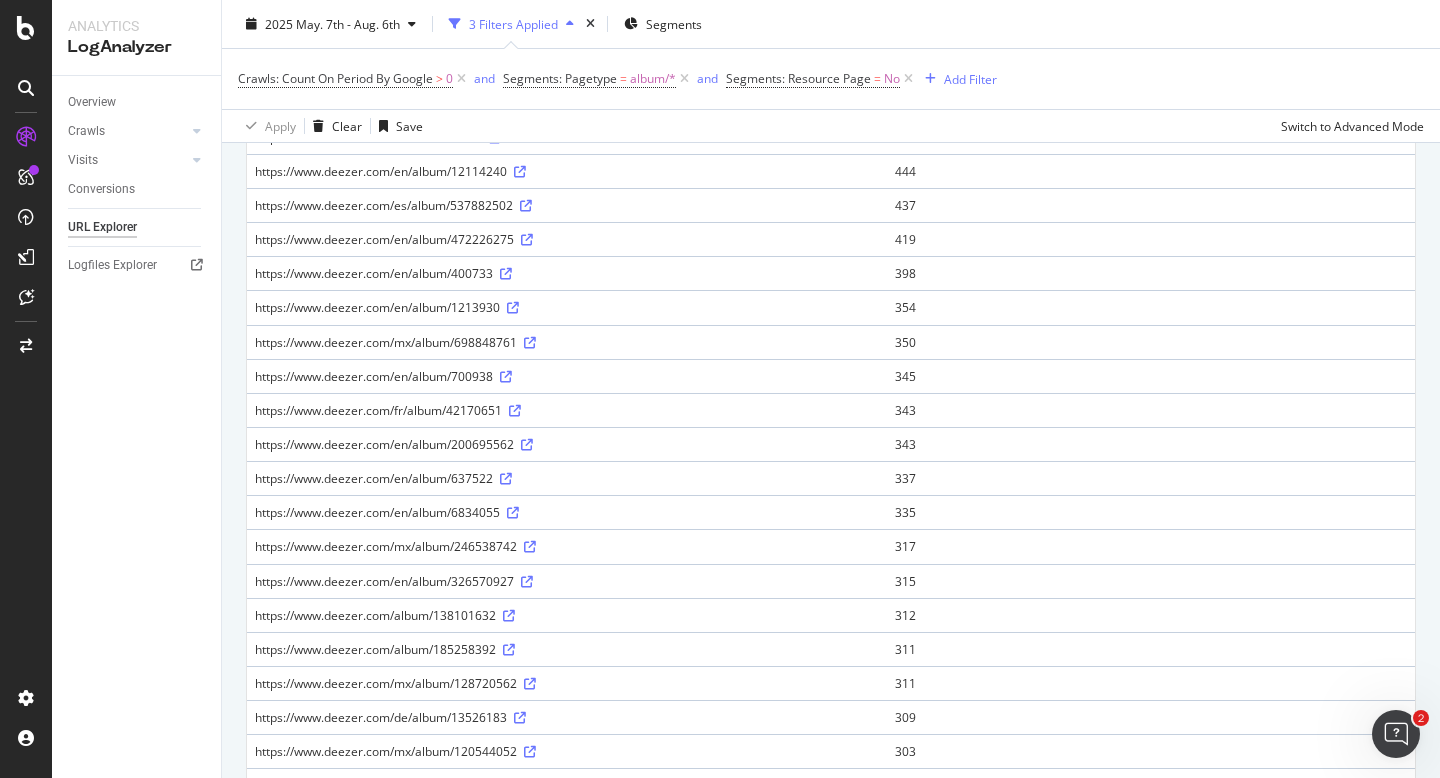 scroll, scrollTop: 0, scrollLeft: 0, axis: both 